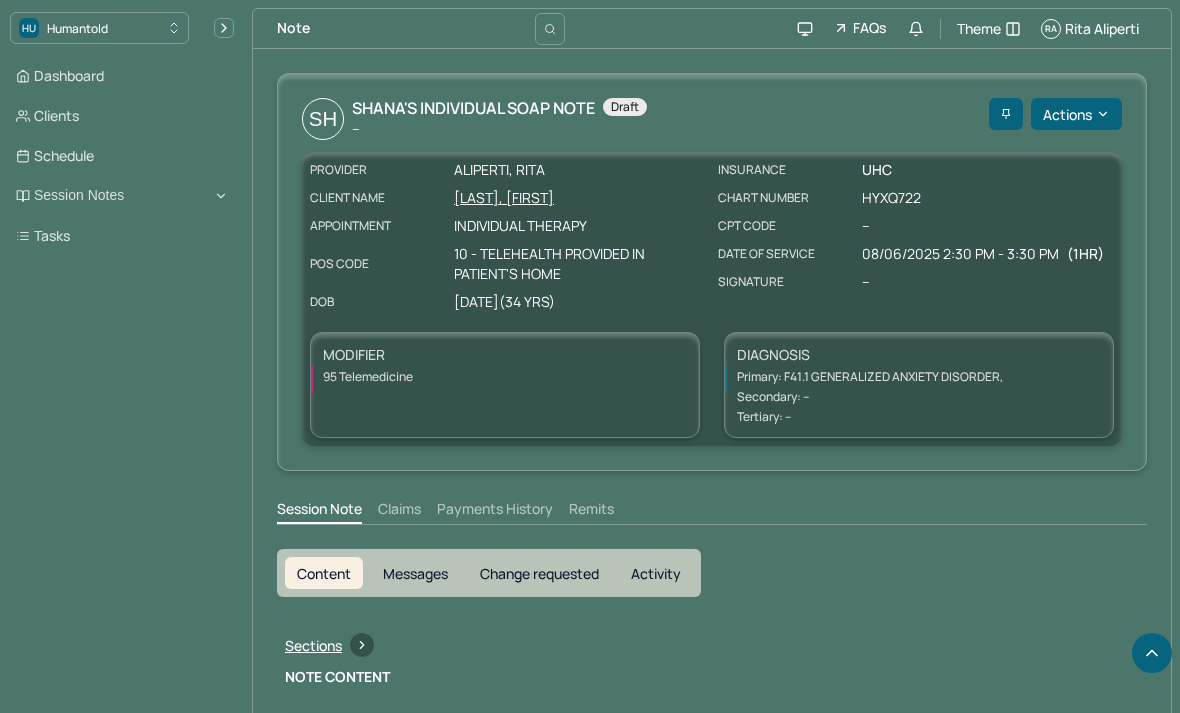 scroll, scrollTop: 837, scrollLeft: 0, axis: vertical 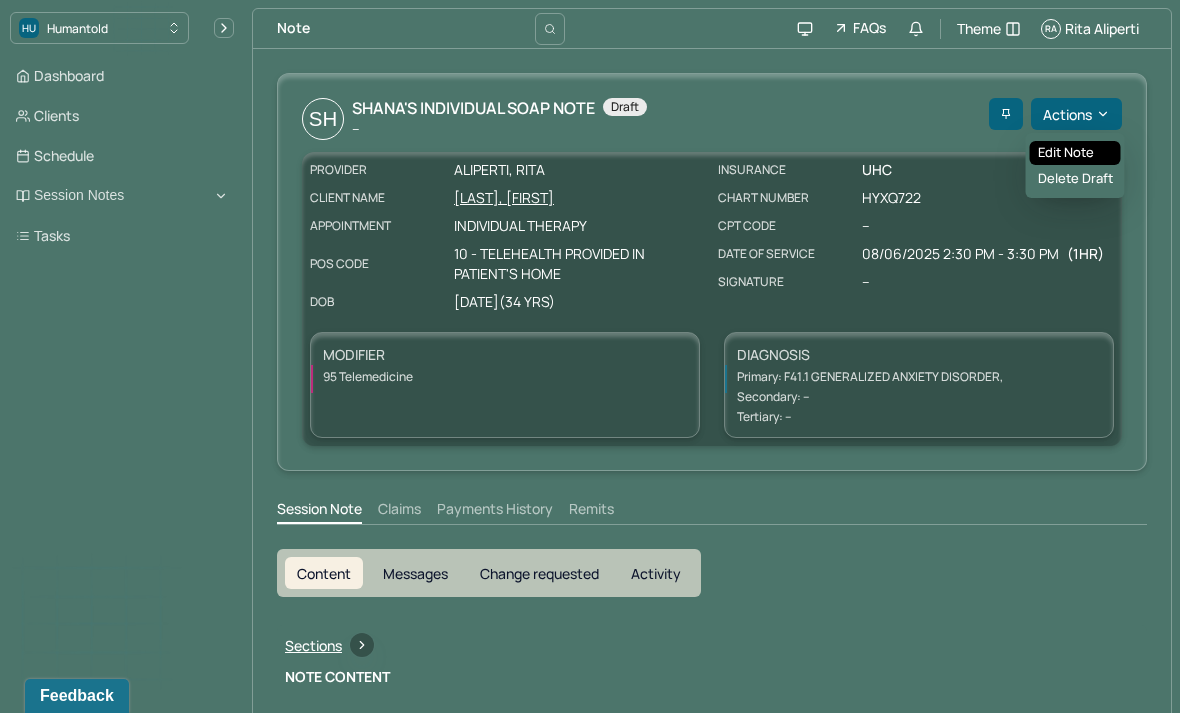 click on "Edit note" at bounding box center (1075, 153) 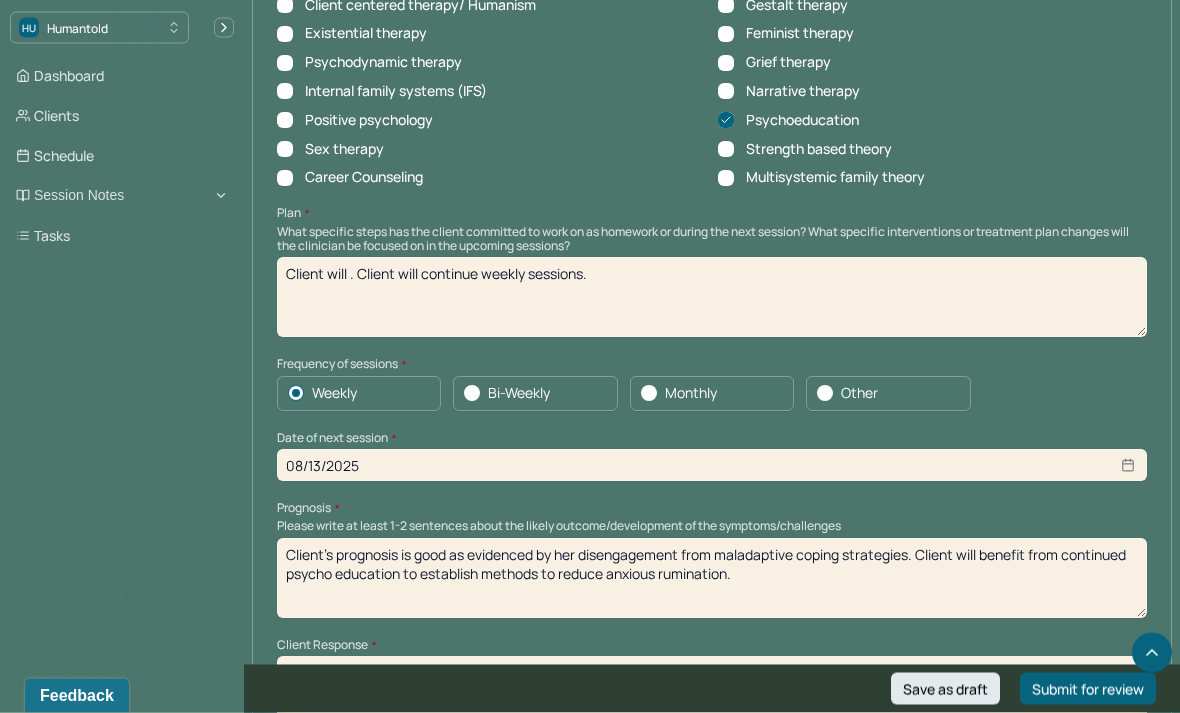 scroll, scrollTop: 2045, scrollLeft: 0, axis: vertical 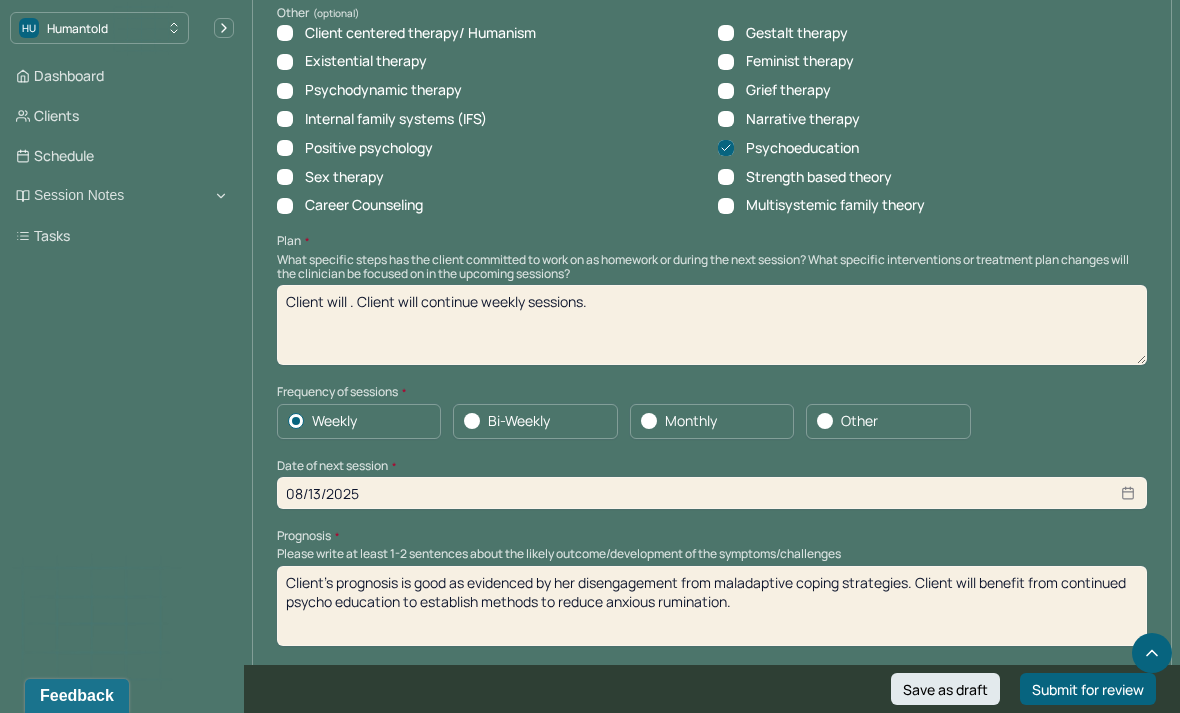 click on "Client will . Client will continue weekly sessions." at bounding box center [712, 325] 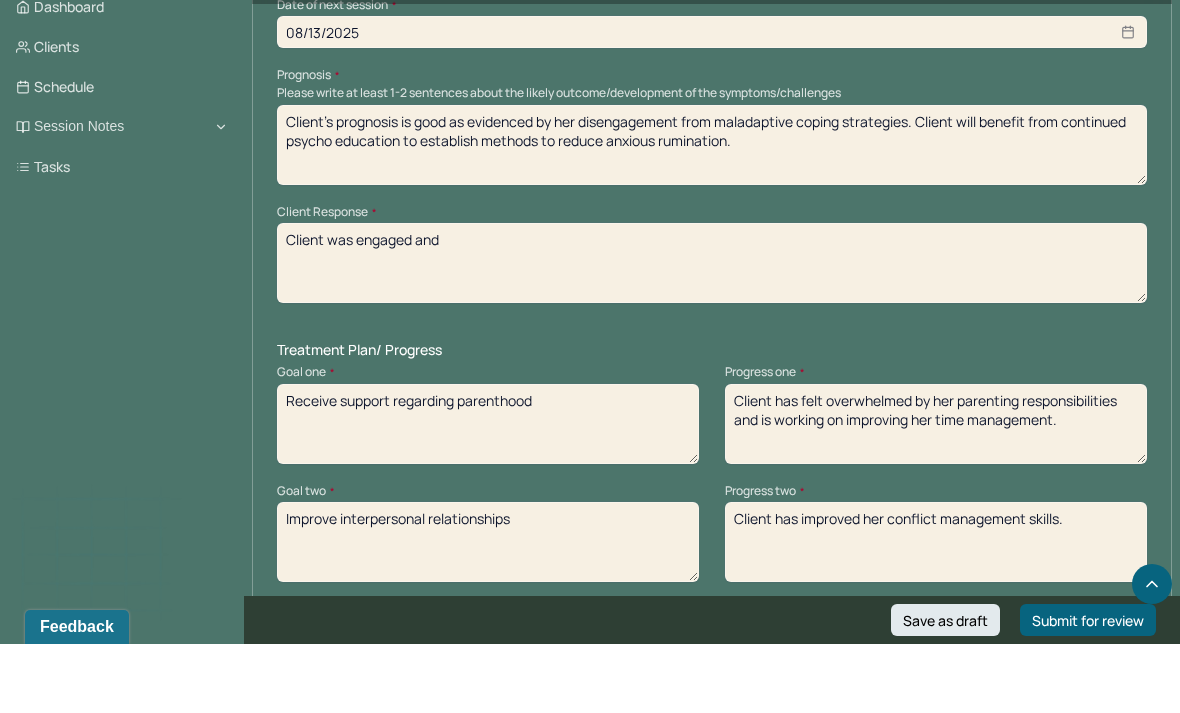 scroll, scrollTop: 2460, scrollLeft: 0, axis: vertical 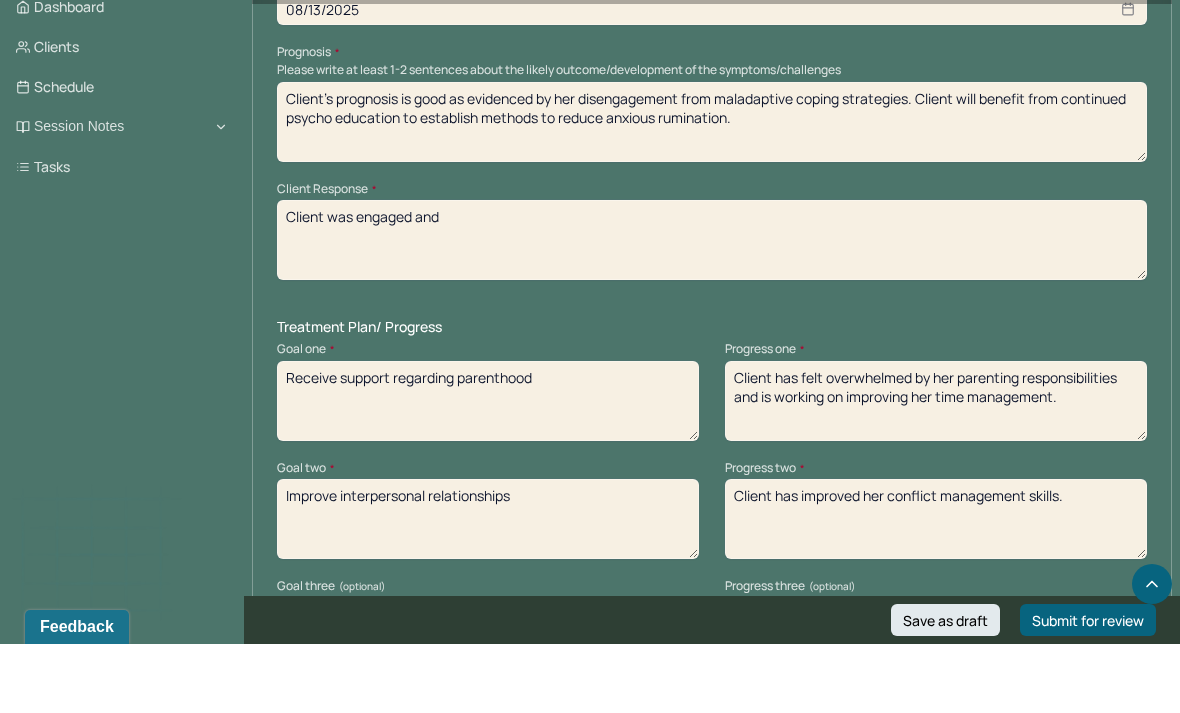 type on "Client will engage in 5,4,3,2,1 method and ask for space when necessary,  Client will continue weekly sessions." 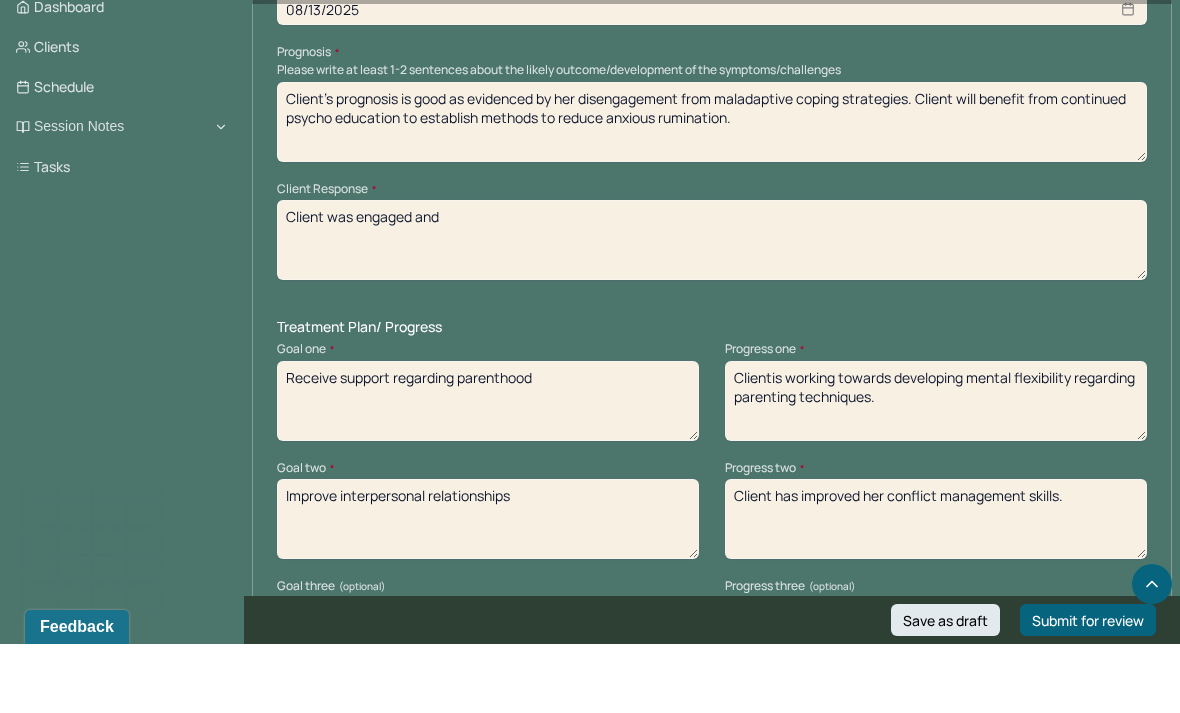 click on "Client has felt overwhelmed by her parenting responsibilities and is working on improving her time management." at bounding box center (936, 470) 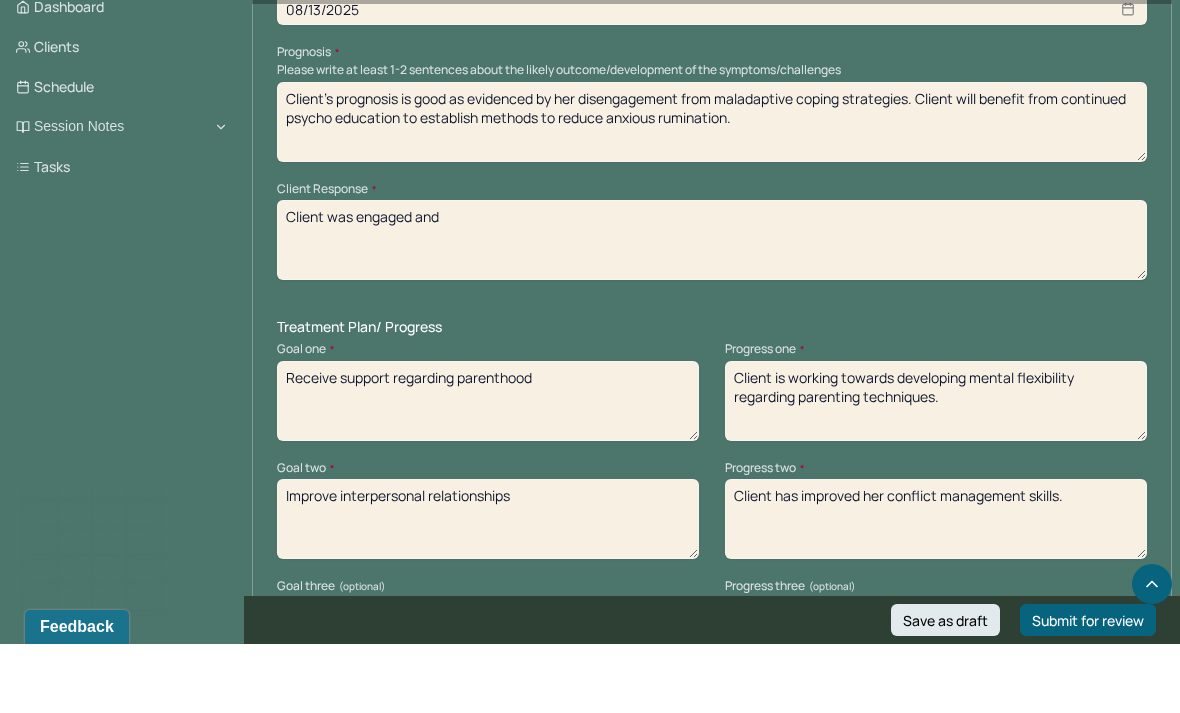 type on "Client is working towards developing mental flexibility regarding parenting techniques." 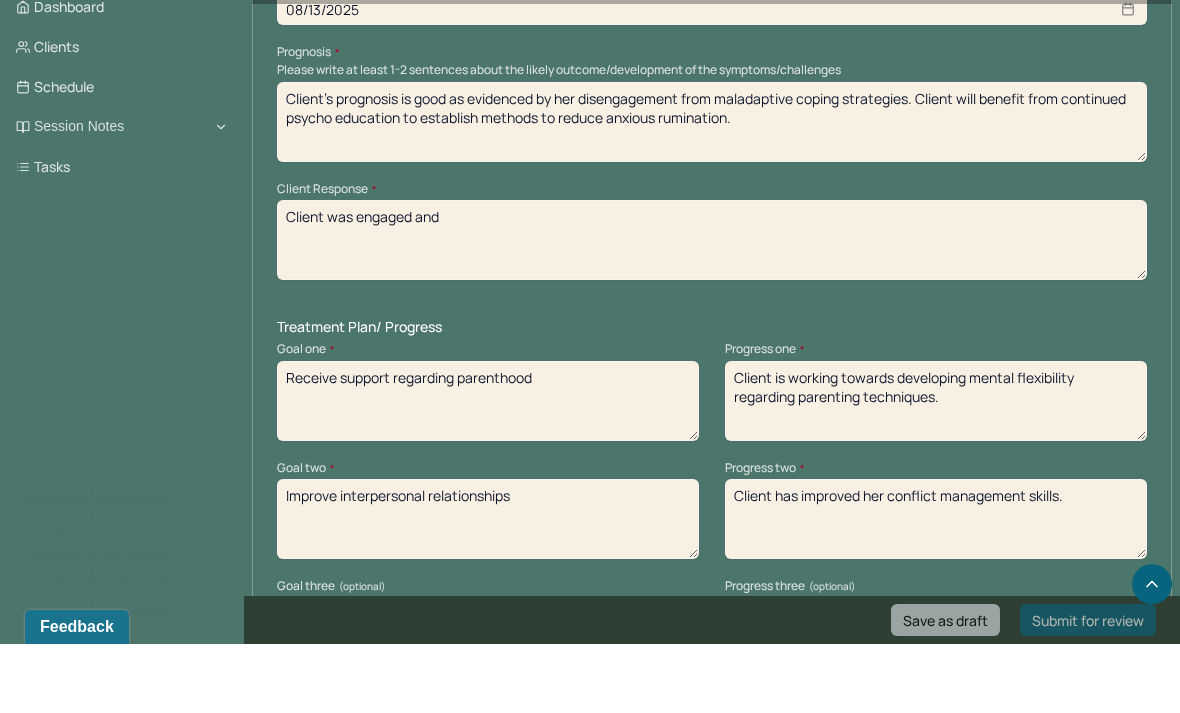 click on "Client has improved her conflict management skills." at bounding box center [936, 588] 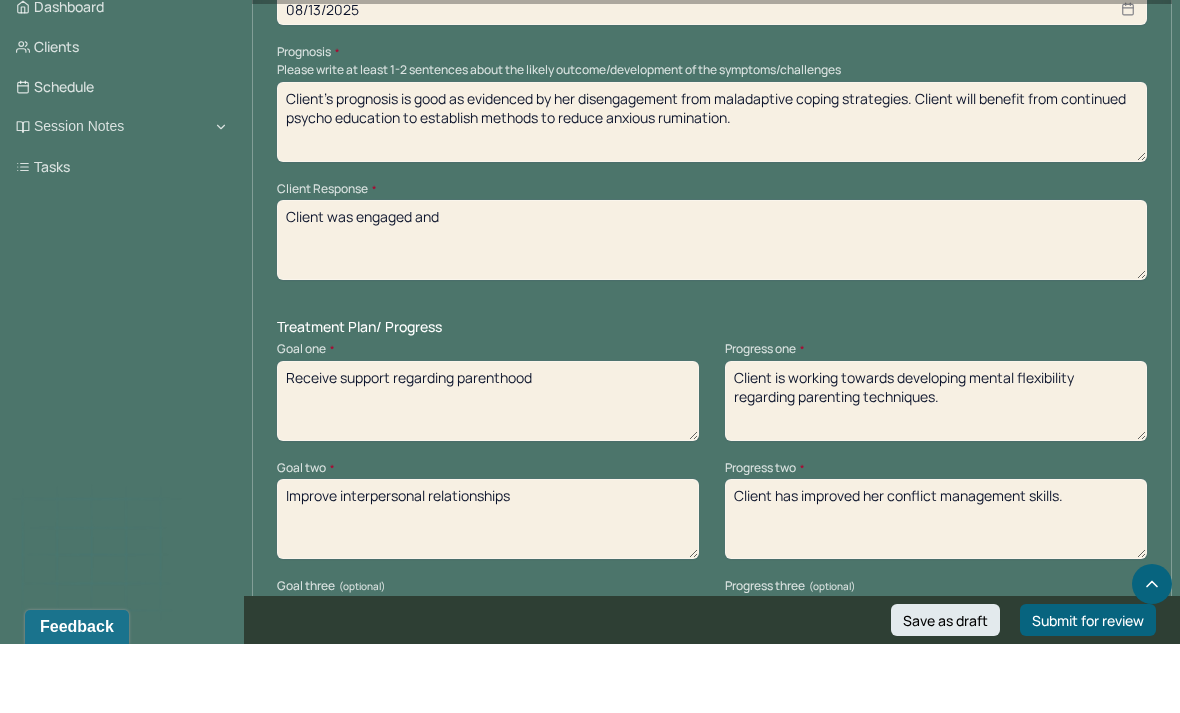 click on "Client has improved her conflict management skills." at bounding box center [936, 588] 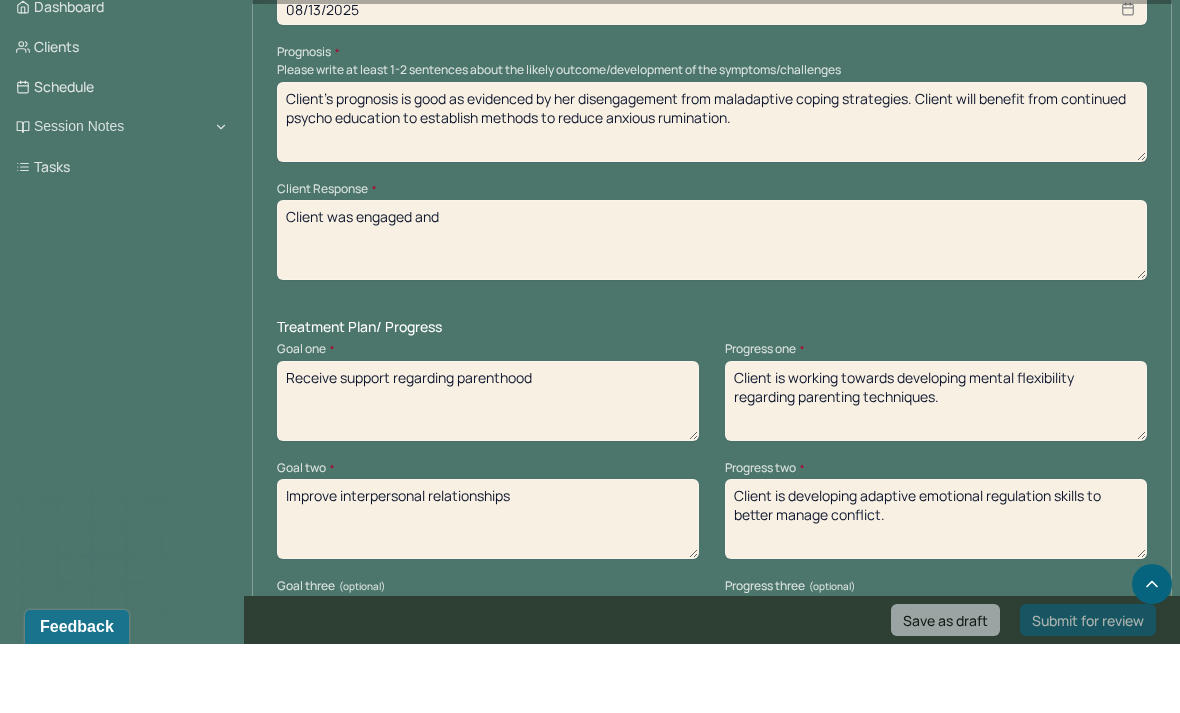 type on "Client is developing adaptive emotional regulation skills to better manage conflict." 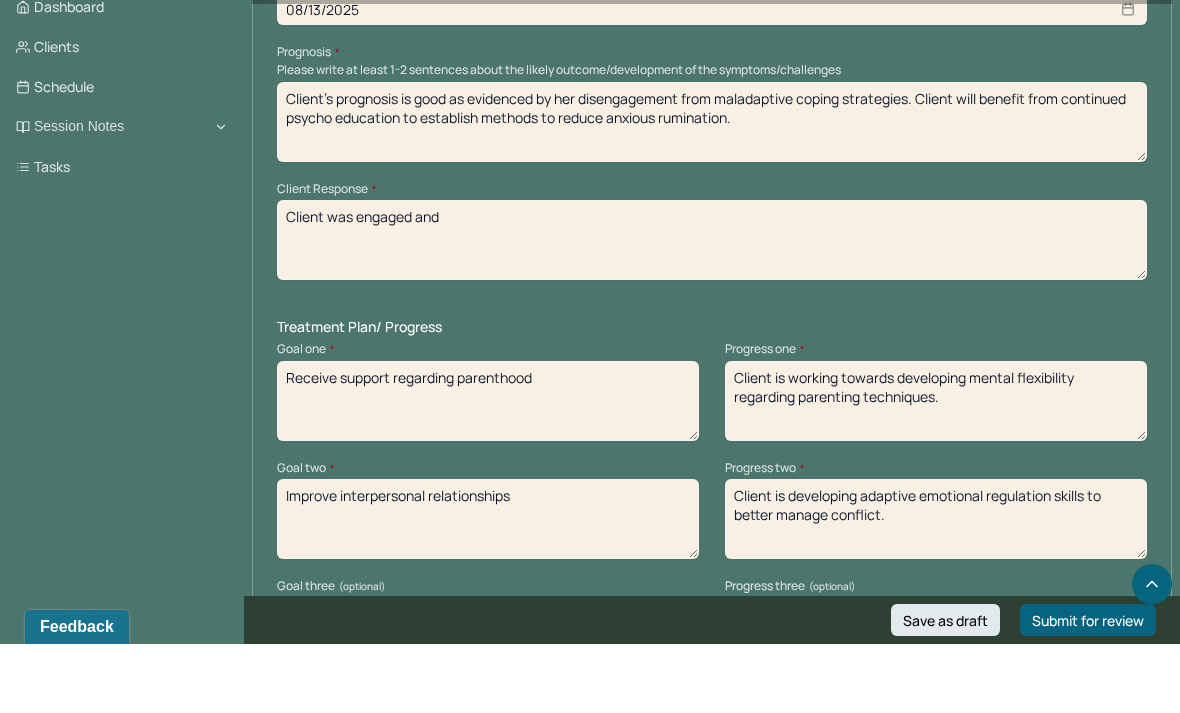 click on "Client engaged in CBT to address anxious thoughts." at bounding box center (936, 706) 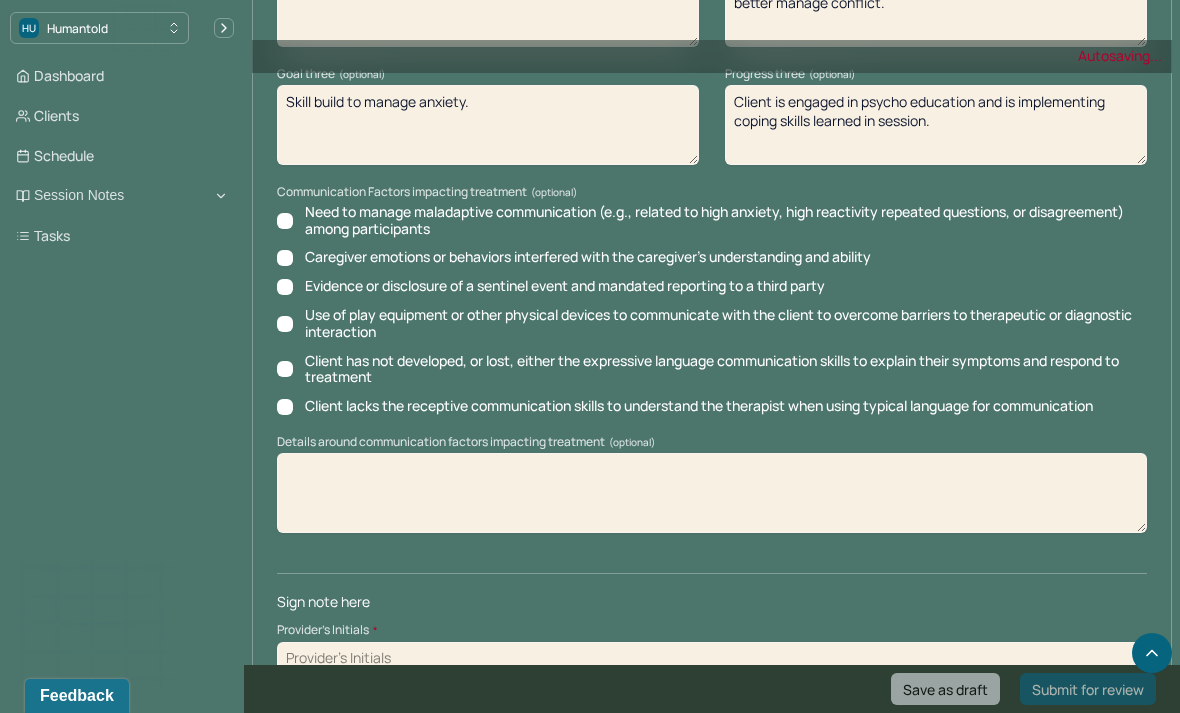 scroll, scrollTop: 3046, scrollLeft: 0, axis: vertical 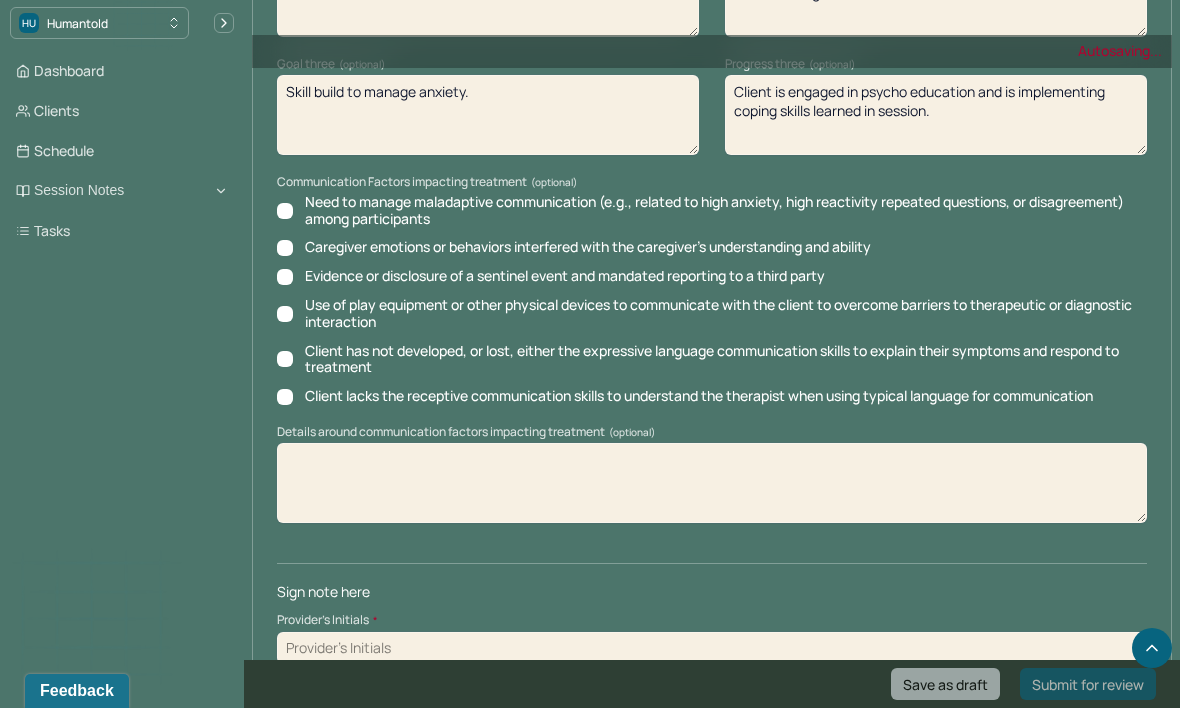 type on "Client was engaged and Friendly throughout the session." 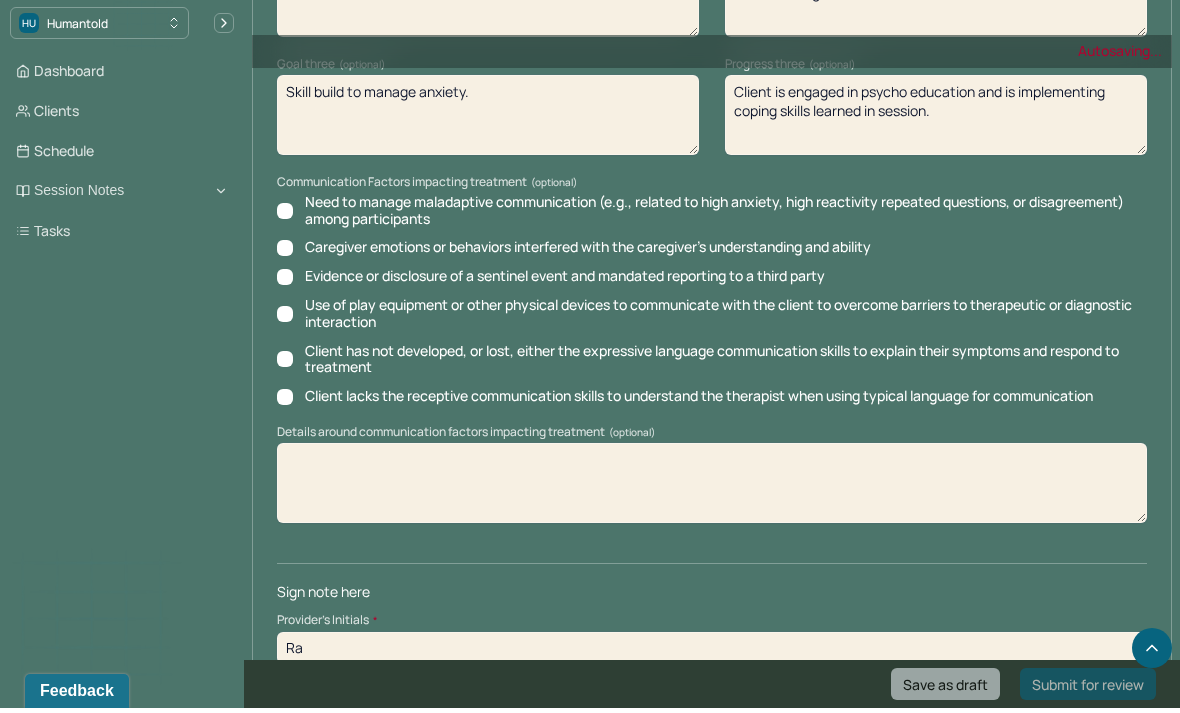 type on "Ra" 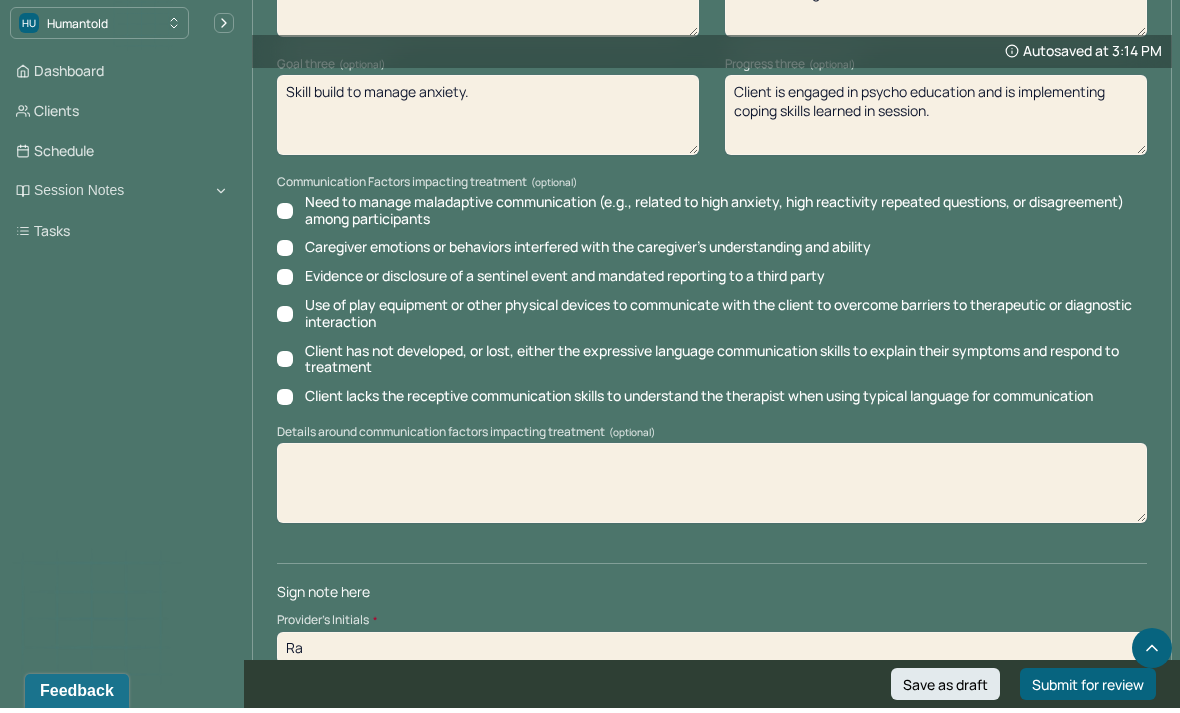 scroll, scrollTop: 2982, scrollLeft: 0, axis: vertical 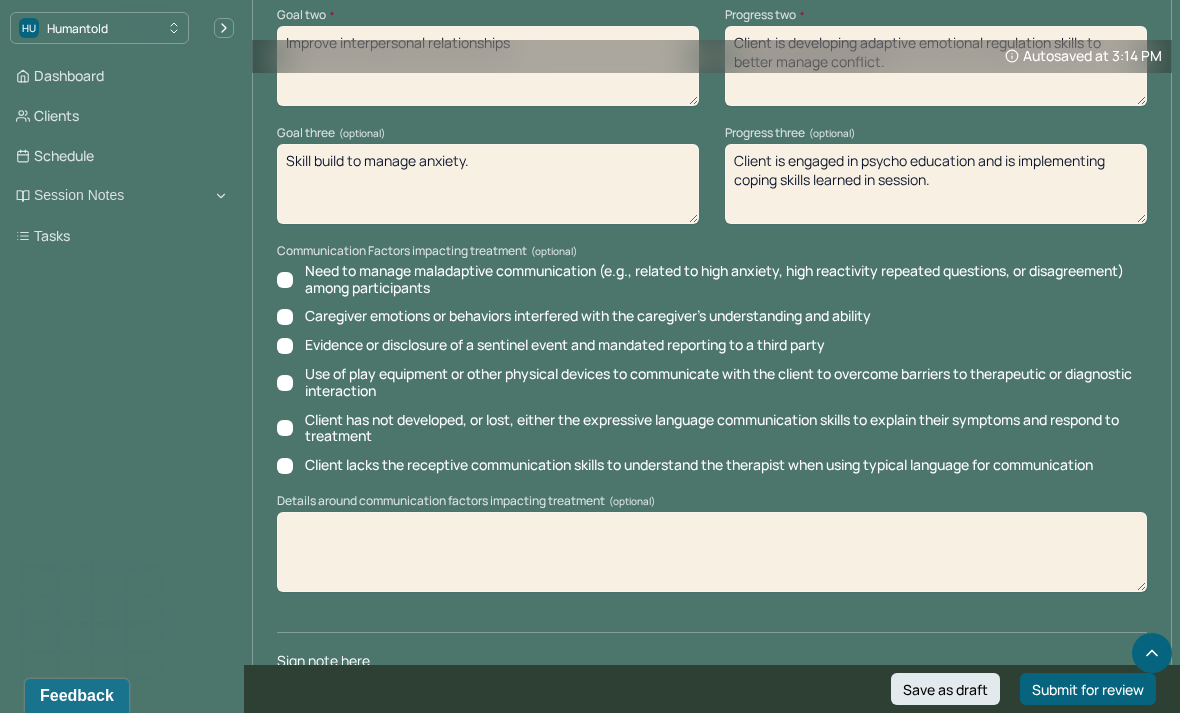 click on "Save as draft" at bounding box center [945, 689] 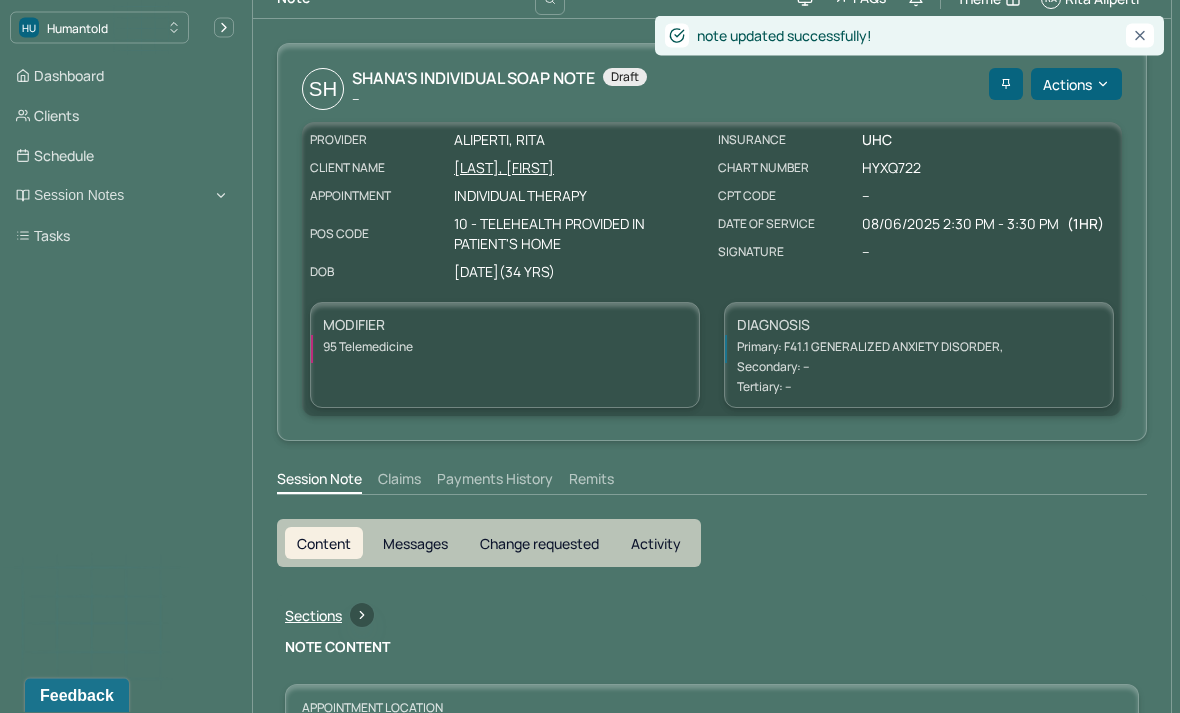 scroll, scrollTop: 0, scrollLeft: 0, axis: both 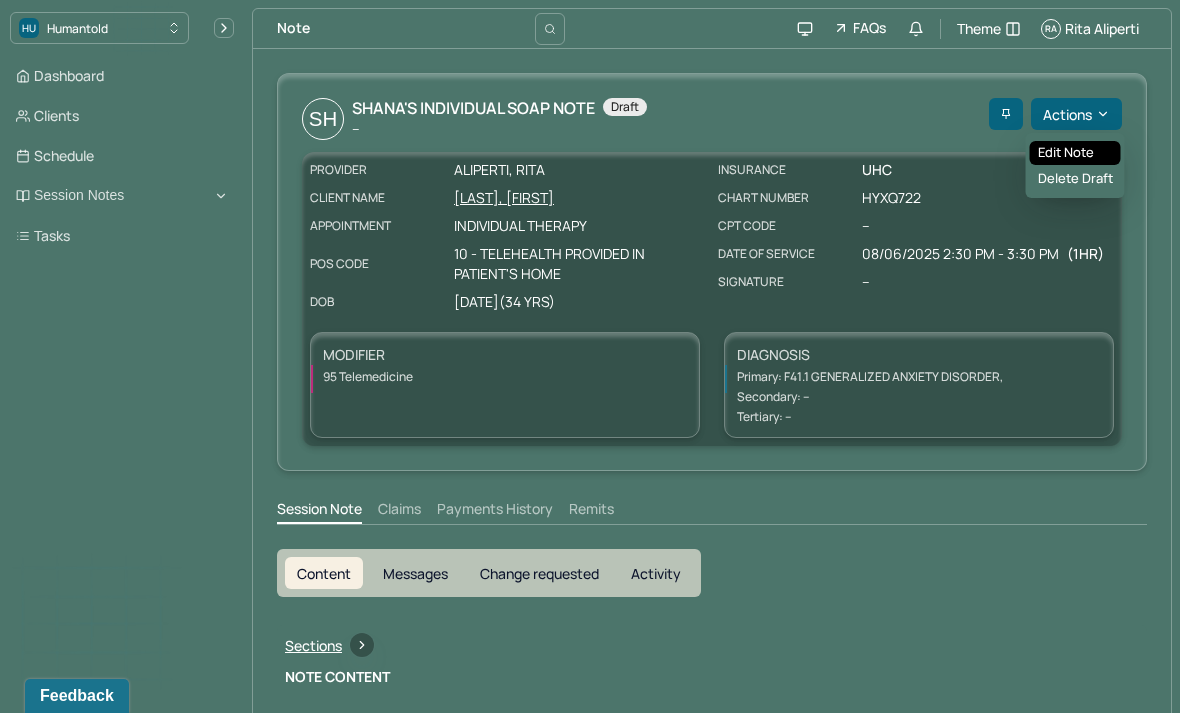 click on "Edit note" at bounding box center [1075, 153] 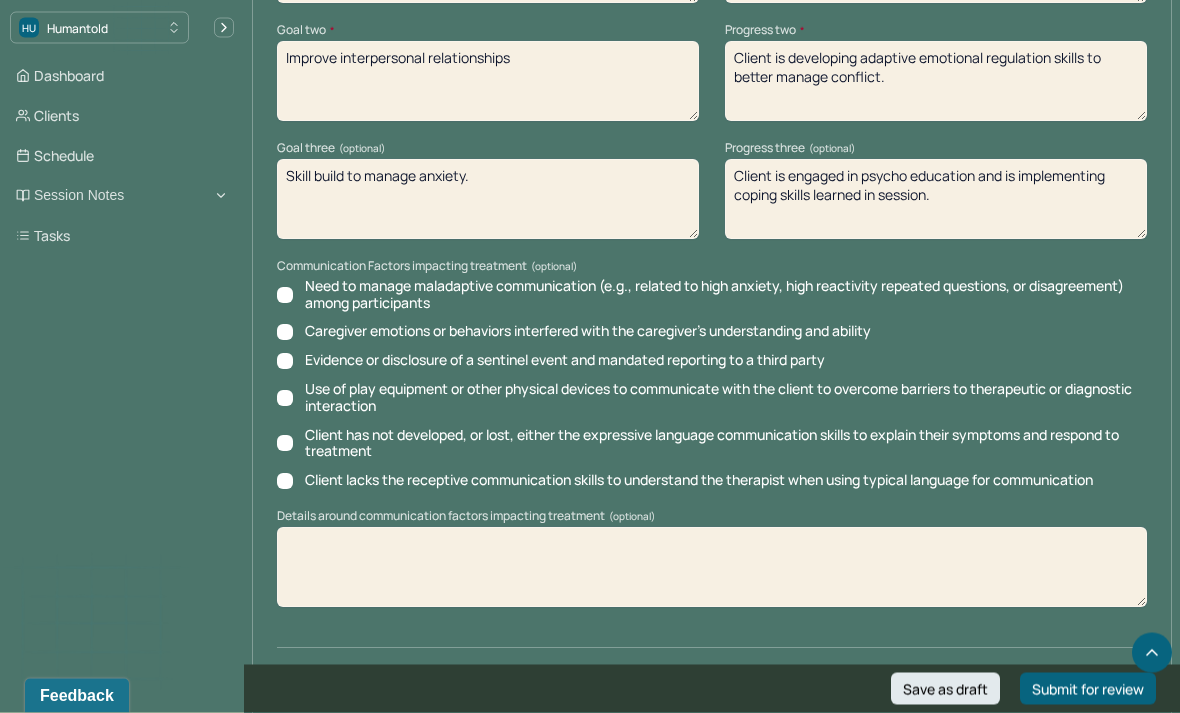 scroll, scrollTop: 2982, scrollLeft: 0, axis: vertical 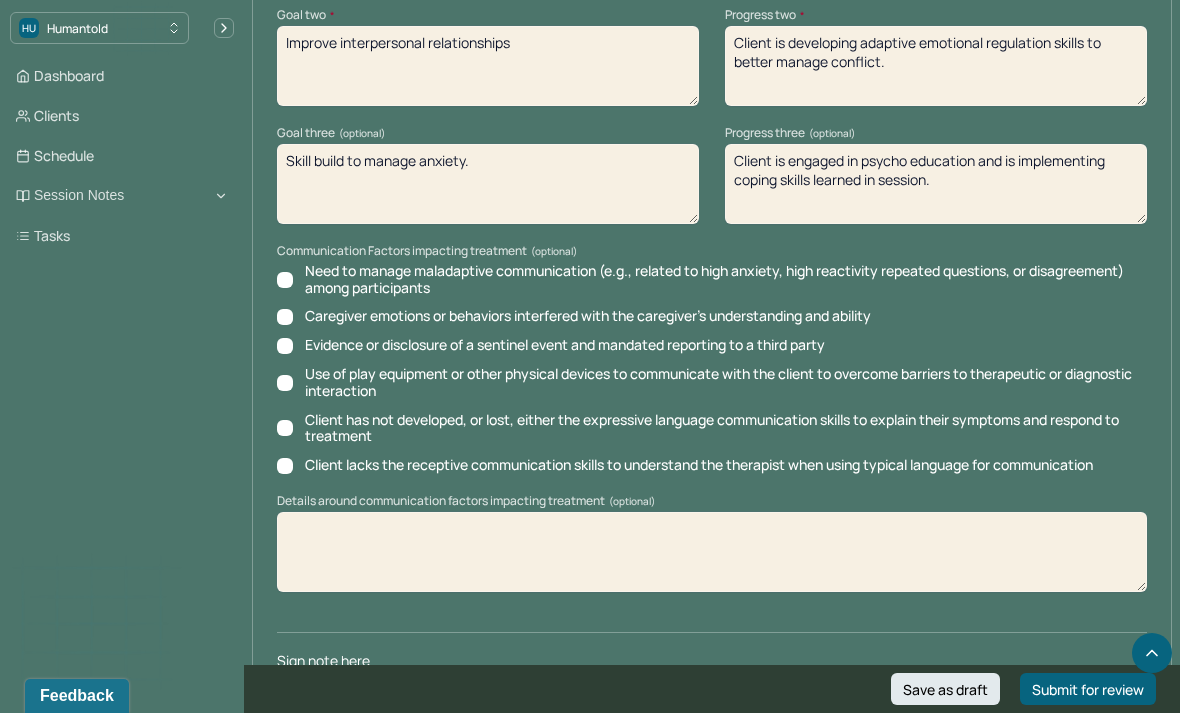 click on "Submit for review" at bounding box center (1088, 689) 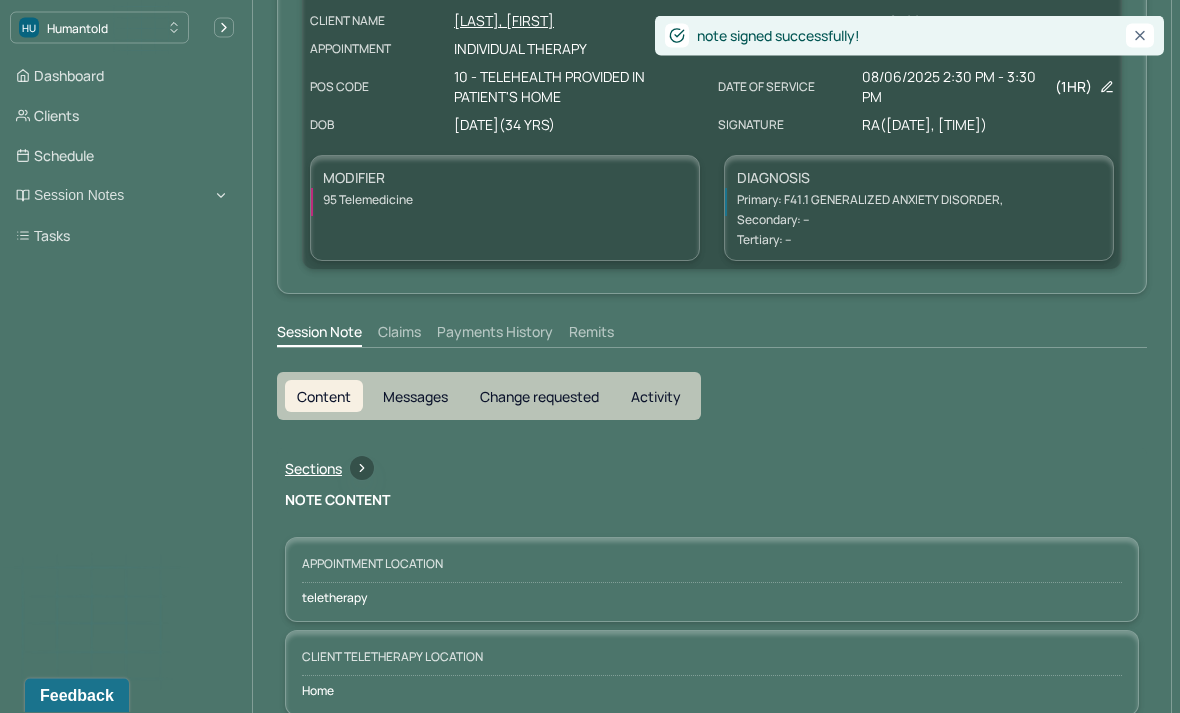 scroll, scrollTop: 0, scrollLeft: 0, axis: both 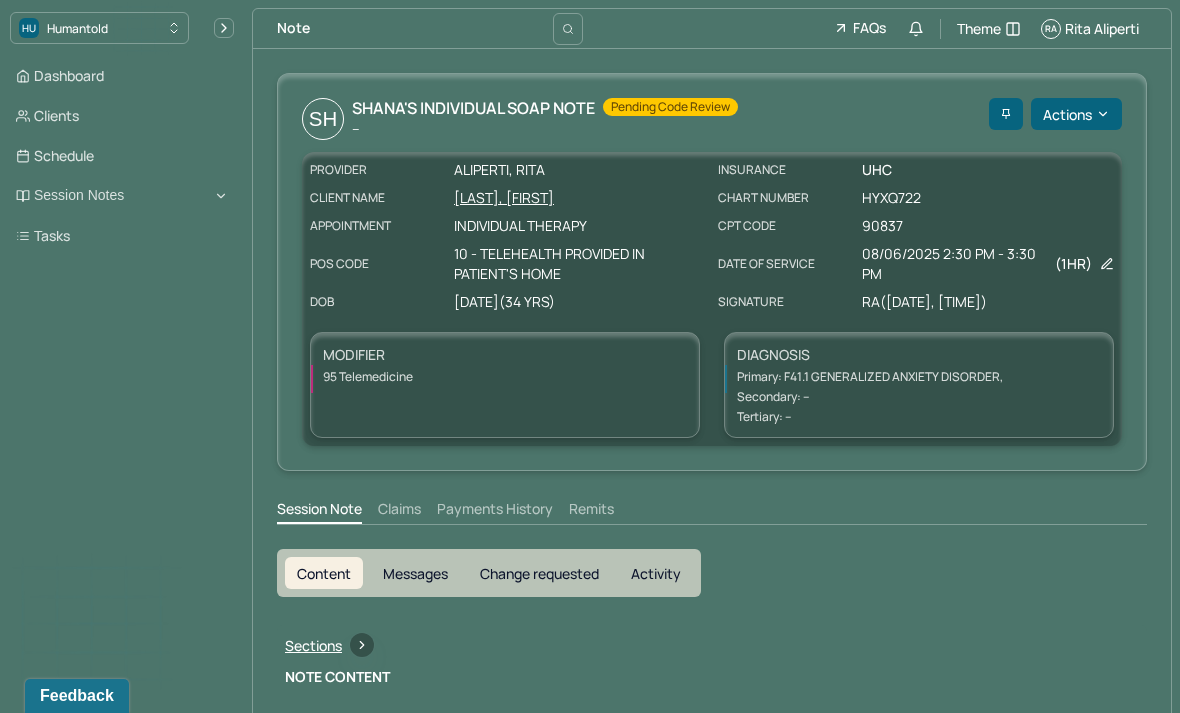 click on "Dashboard" at bounding box center (122, 76) 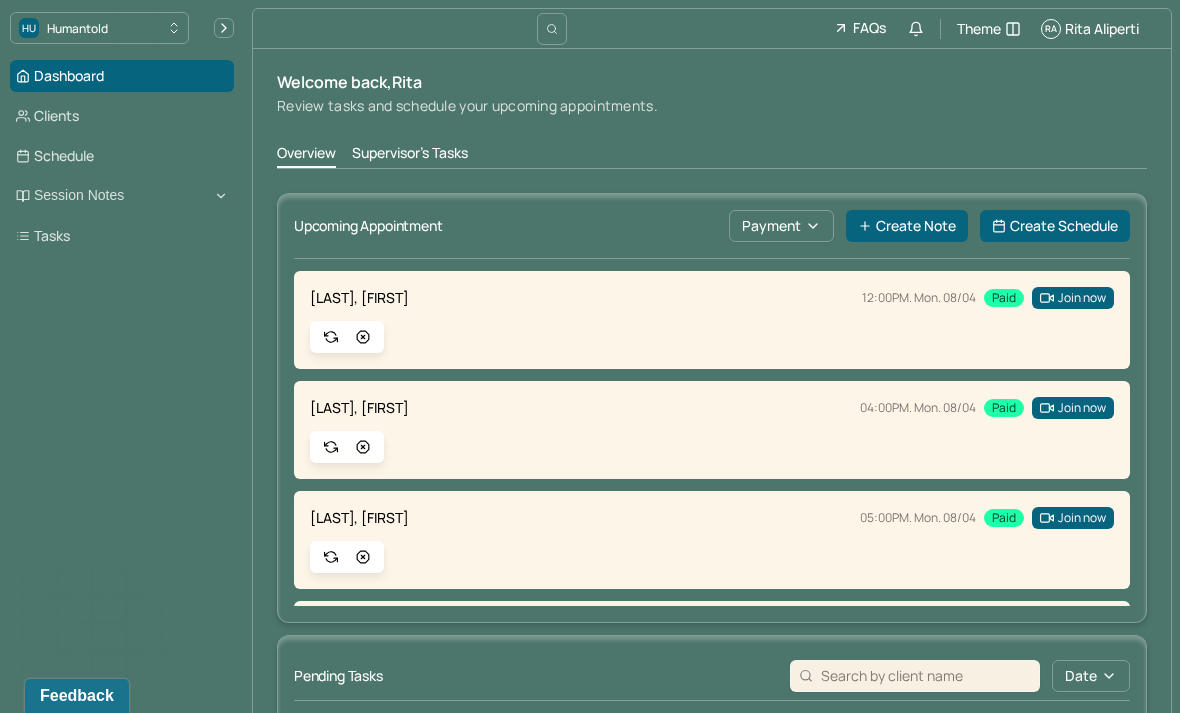 scroll, scrollTop: -14, scrollLeft: 0, axis: vertical 